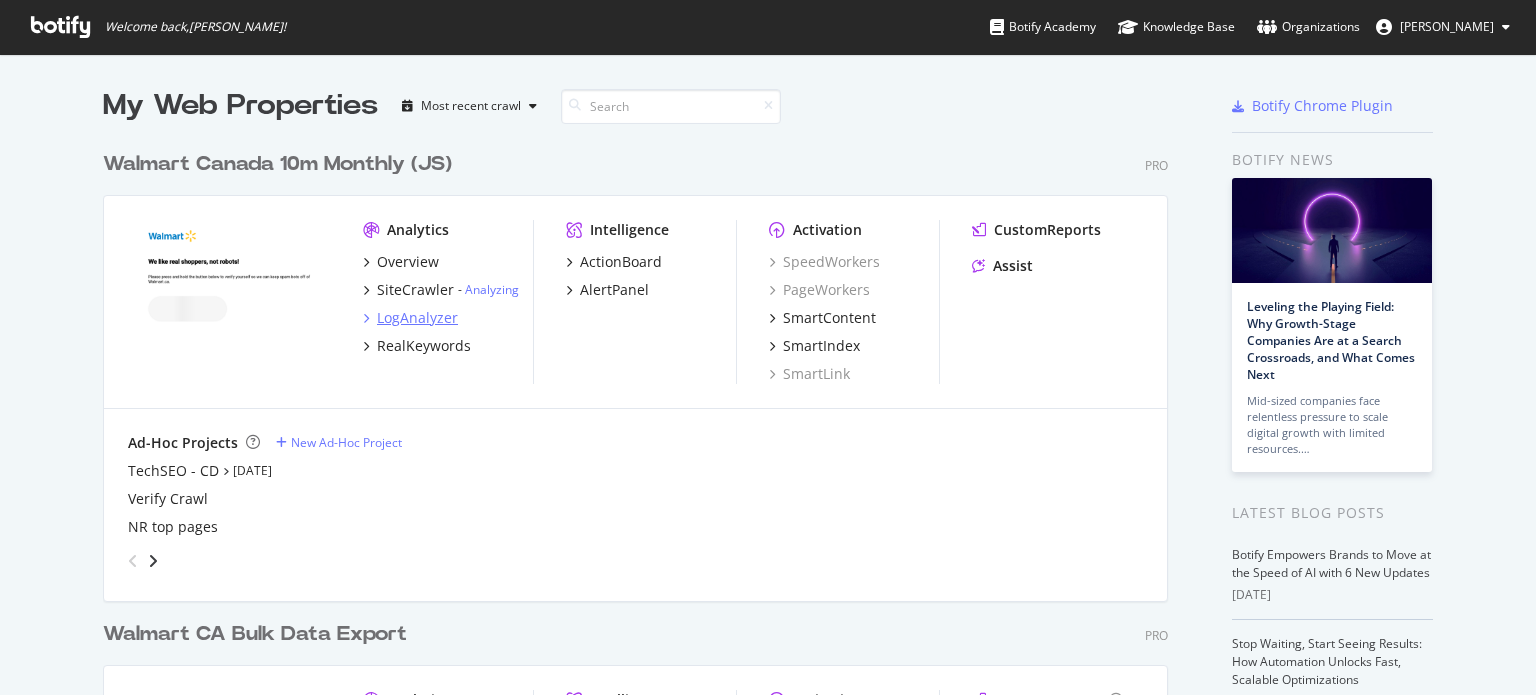 scroll, scrollTop: 0, scrollLeft: 0, axis: both 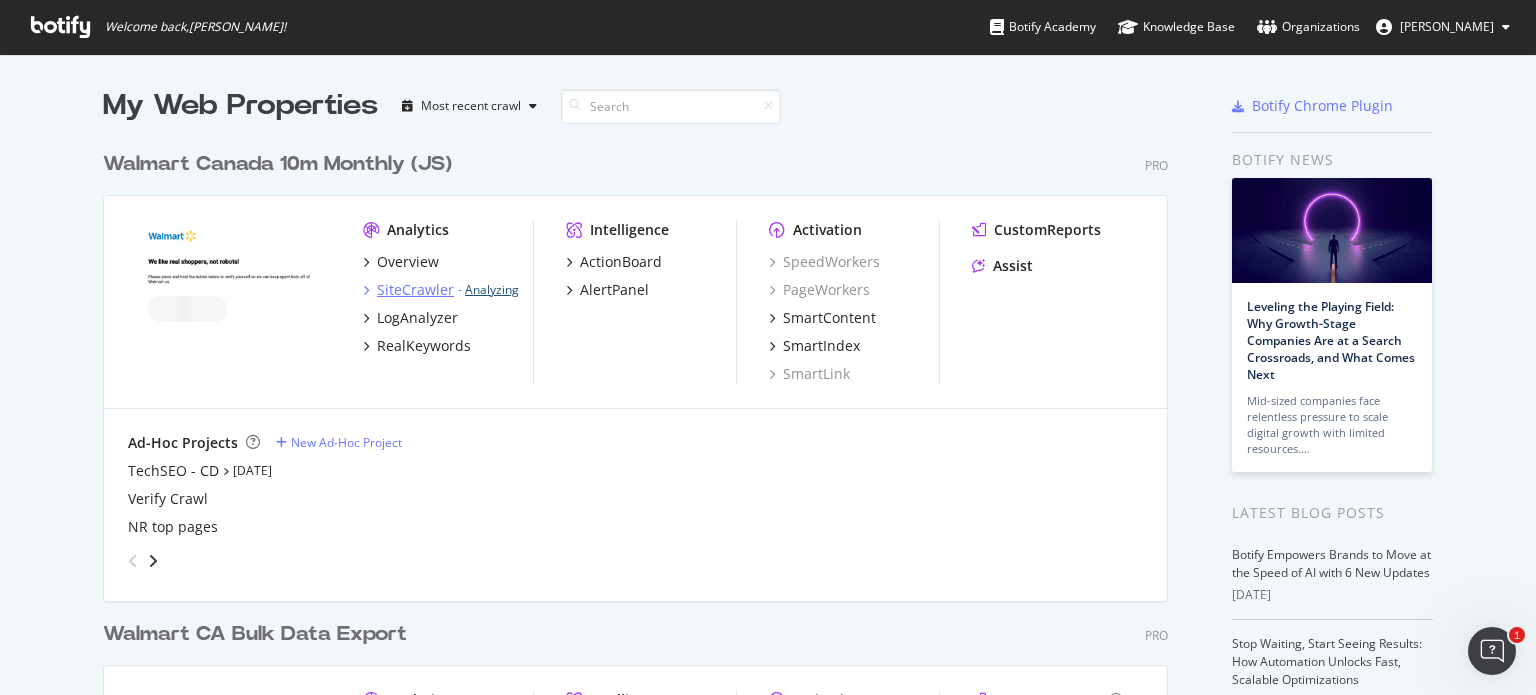 click on "Analyzing" at bounding box center [492, 289] 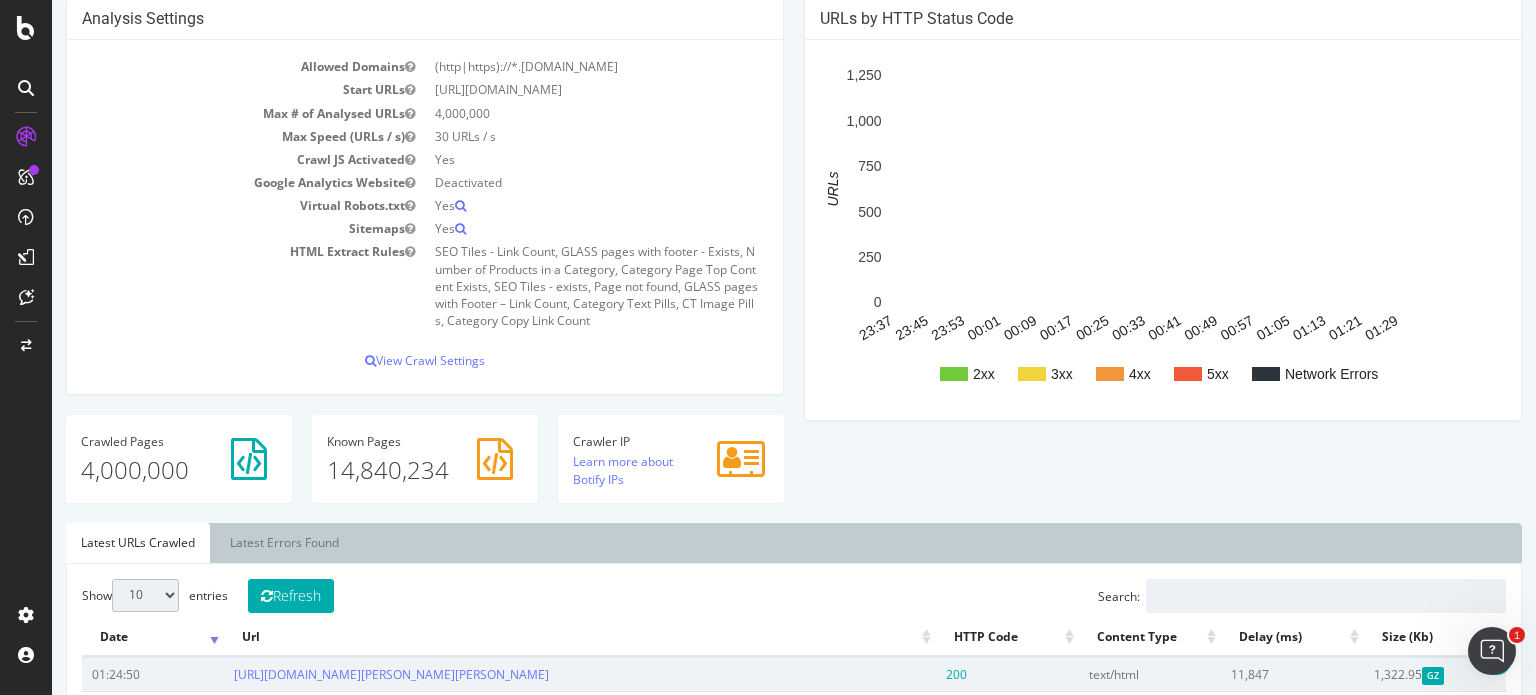 scroll, scrollTop: 0, scrollLeft: 0, axis: both 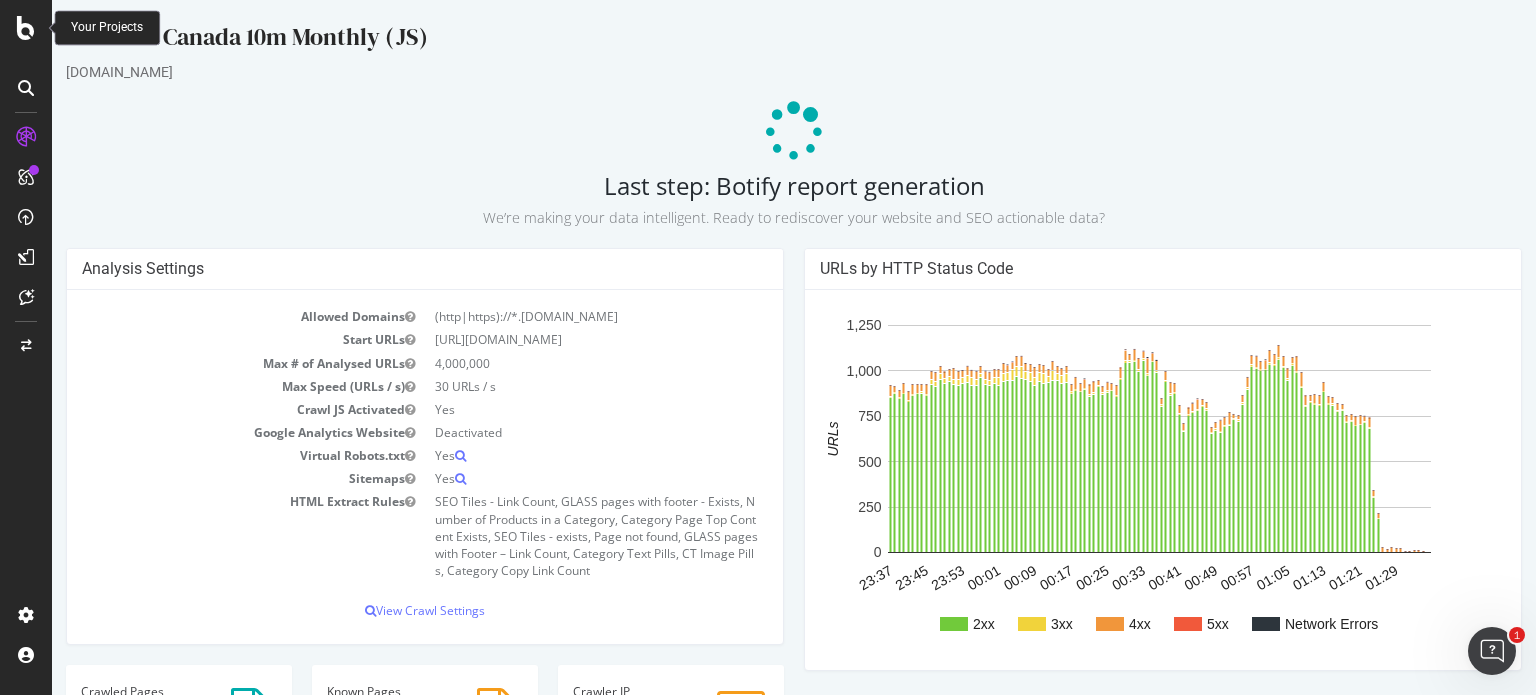 click at bounding box center [26, 28] 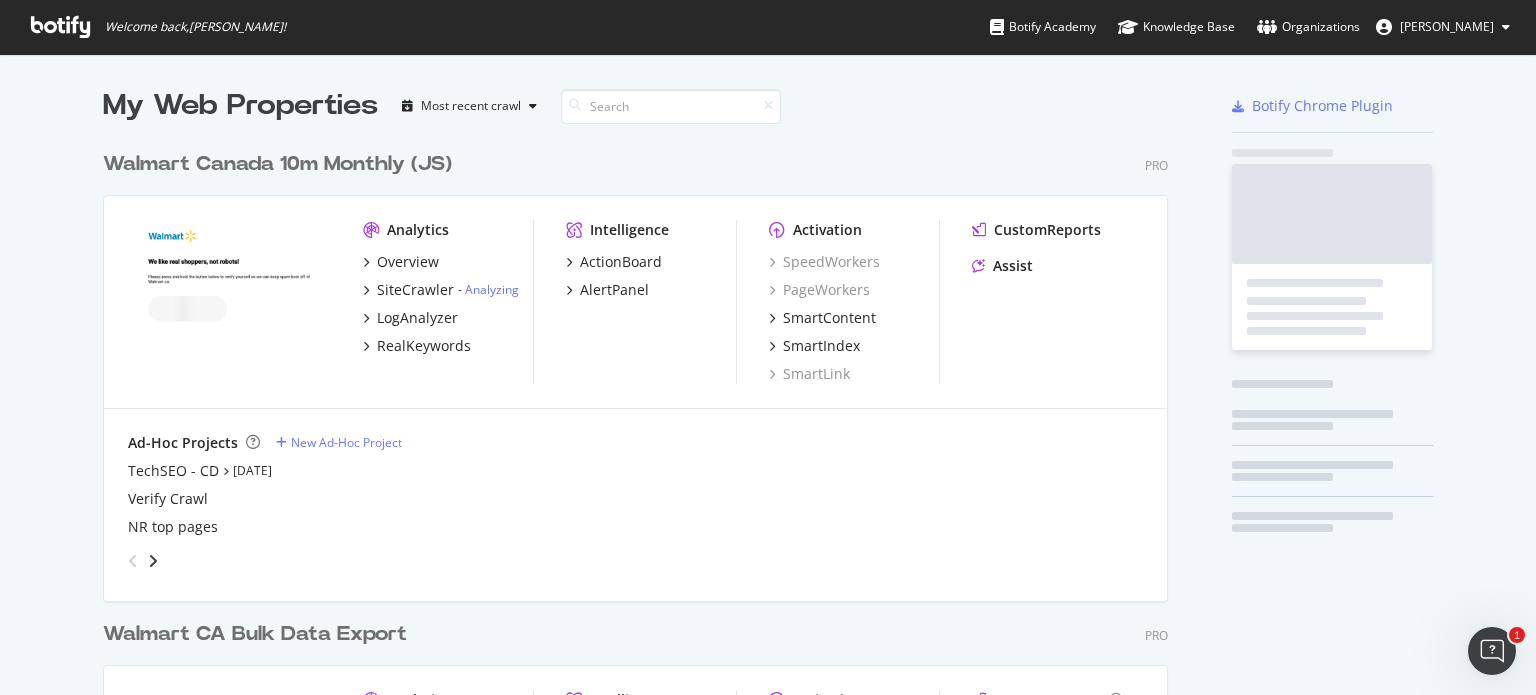 scroll, scrollTop: 16, scrollLeft: 16, axis: both 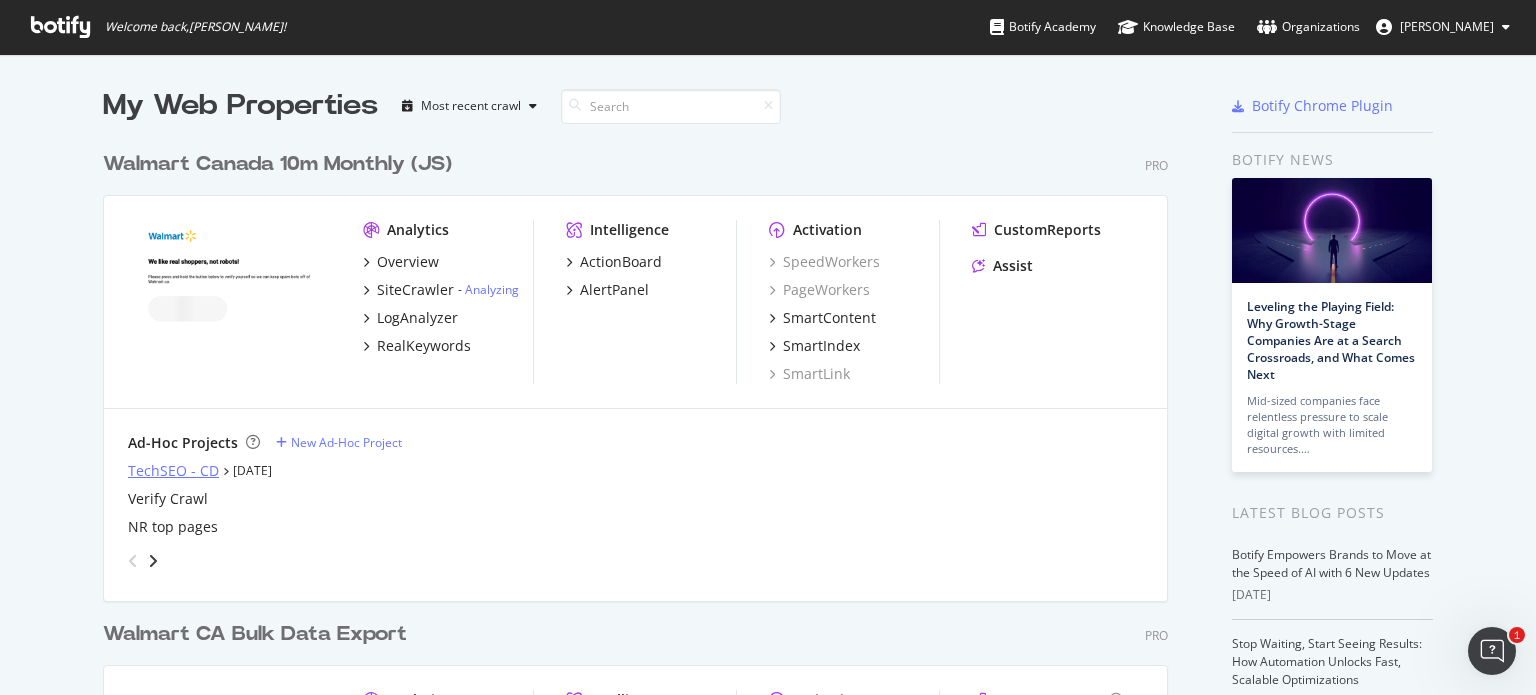 click on "TechSEO - CD" at bounding box center (173, 471) 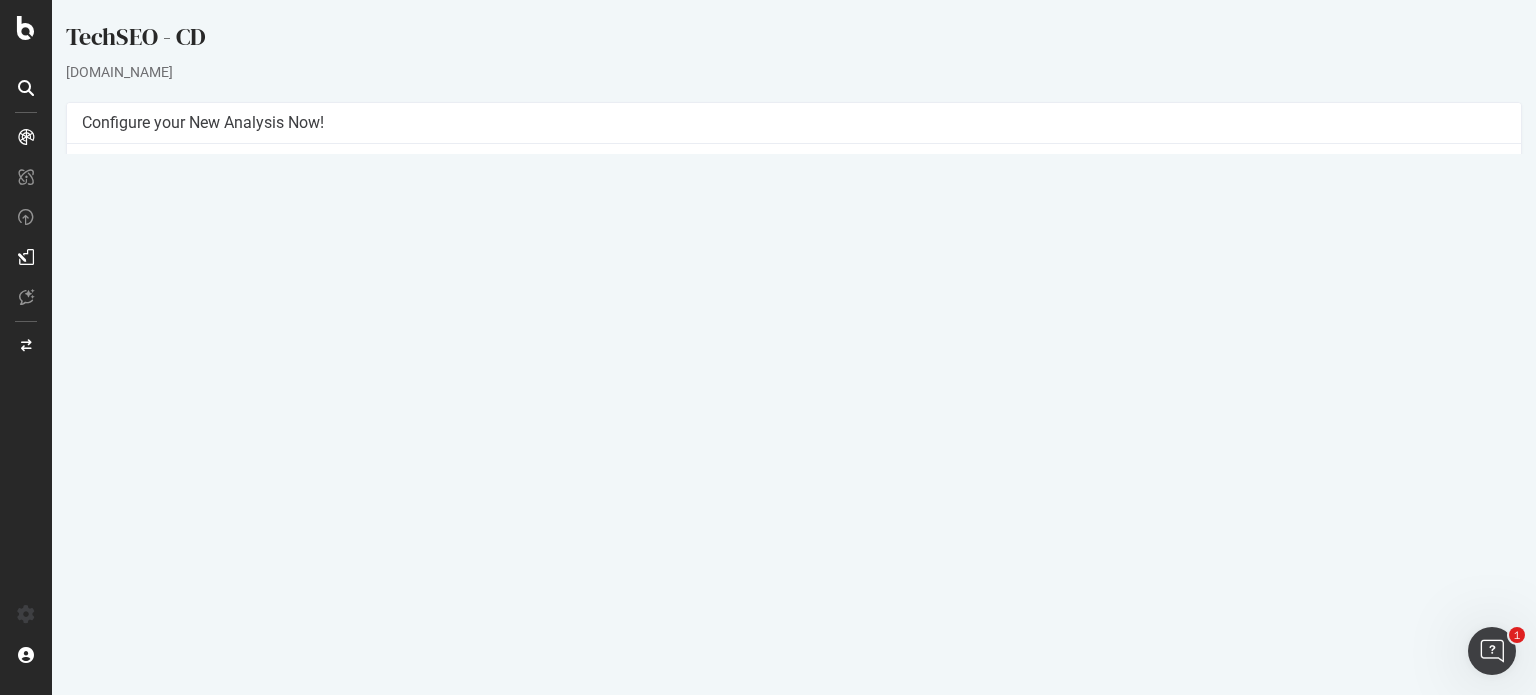 scroll, scrollTop: 0, scrollLeft: 0, axis: both 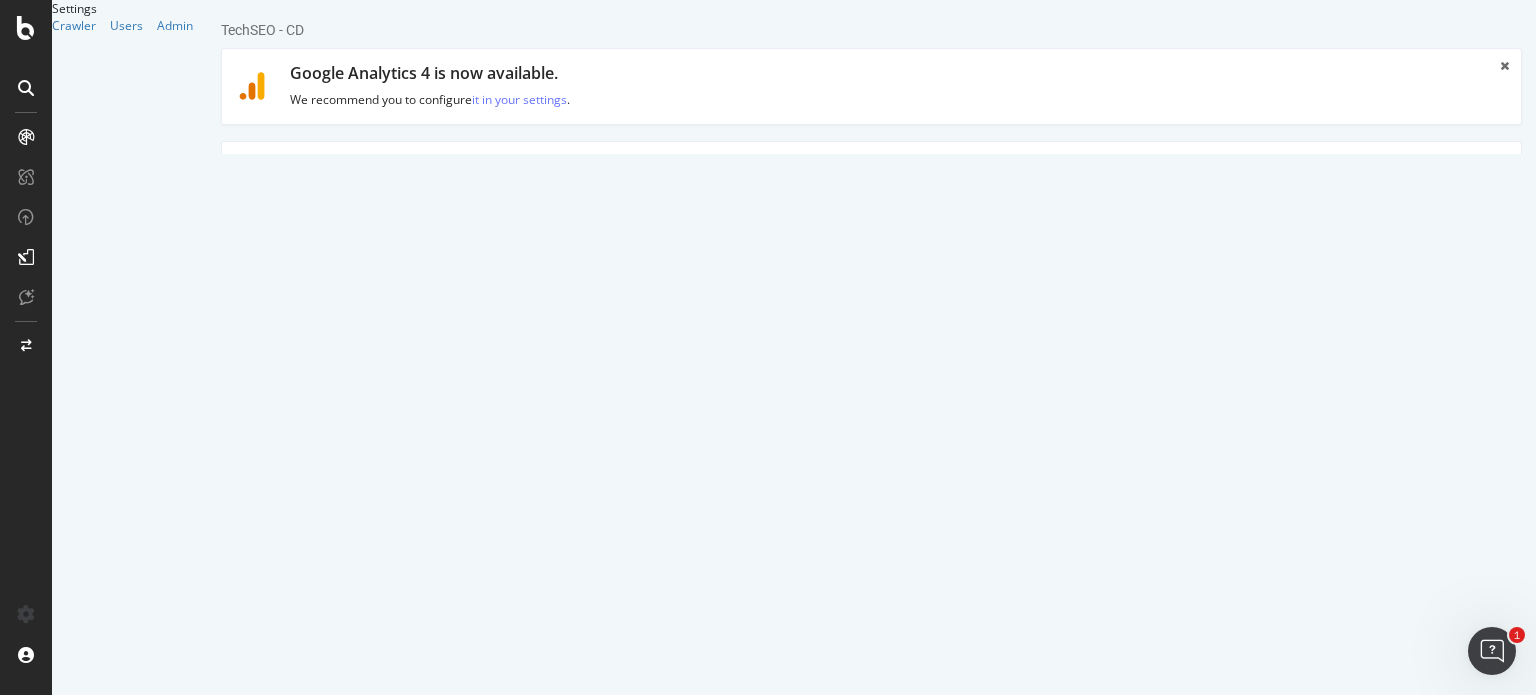 click on "Clear uploaded file" at bounding box center [966, 466] 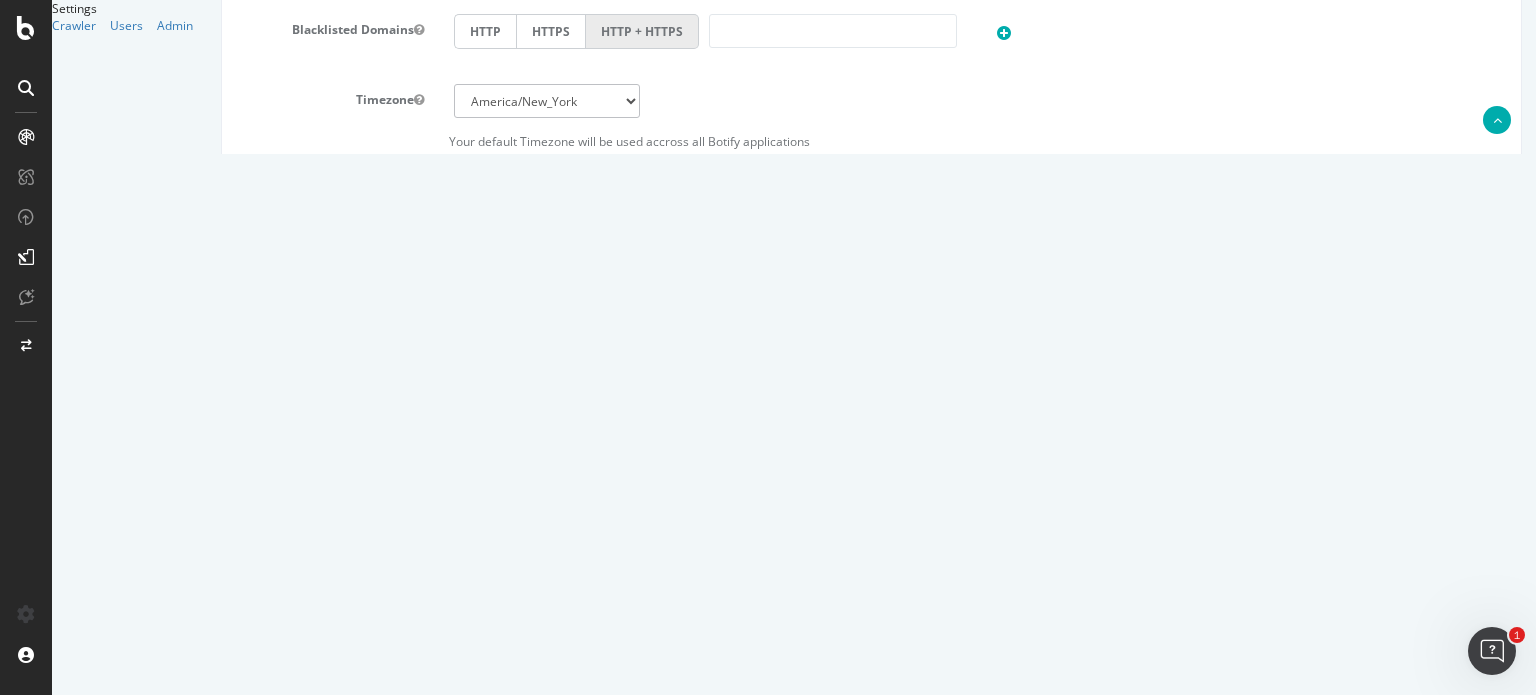 scroll, scrollTop: 990, scrollLeft: 0, axis: vertical 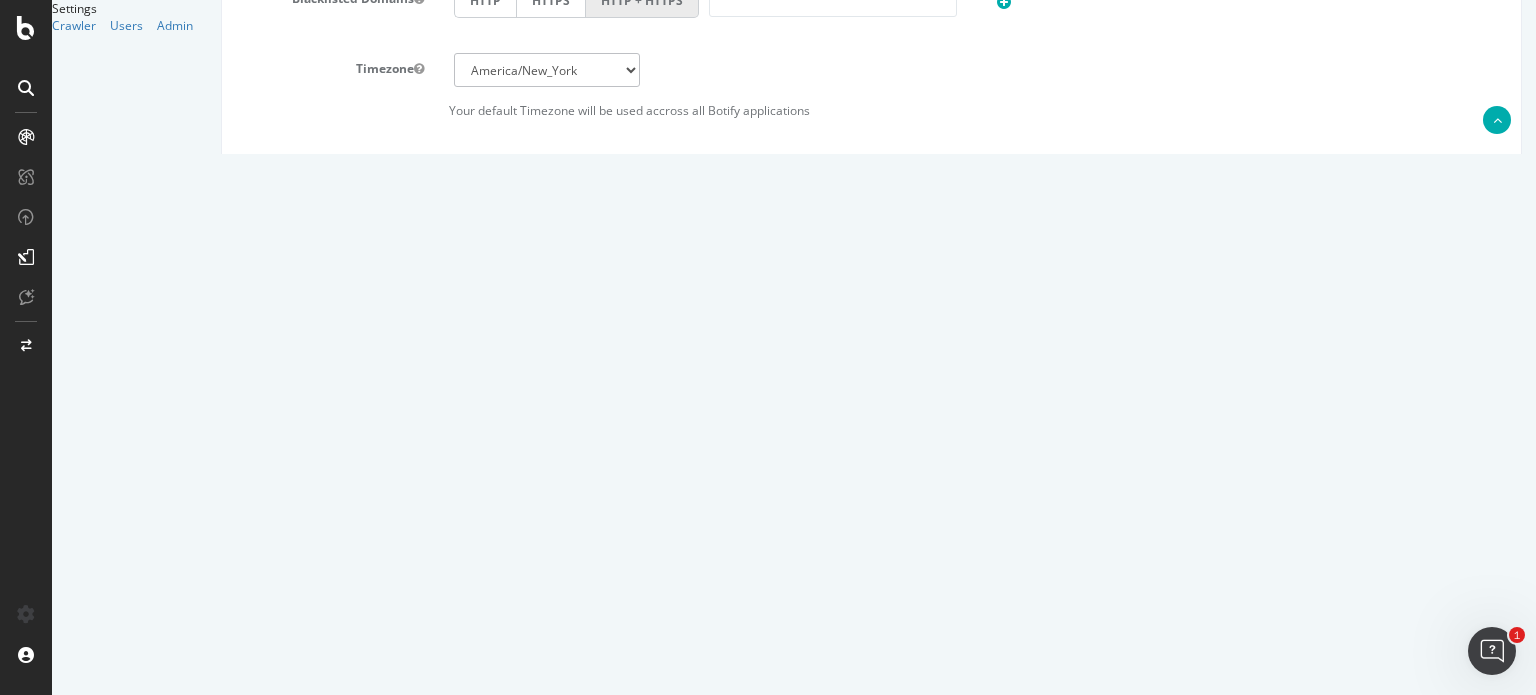 click on "[URL][DOMAIN_NAME]
[URL][DOMAIN_NAME]
[URL][DOMAIN_NAME]
[URL][DOMAIN_NAME]
[URL][DOMAIN_NAME]
[URL][DOMAIN_NAME]
[URL][DOMAIN_NAME]
[URL][DOMAIN_NAME]
[URL][DOMAIN_NAME]
[URL][DOMAIN_NAME]
[URL][DOMAIN_NAME]
[URL][DOMAIN_NAME]
[URL][DOMAIN_NAME]
[URL][DOMAIN_NAME]
[URL][DOMAIN_NAME]
[URL][DOMAIN_NAME]
[URL][DOMAIN_NAME]" at bounding box center (980, 484) 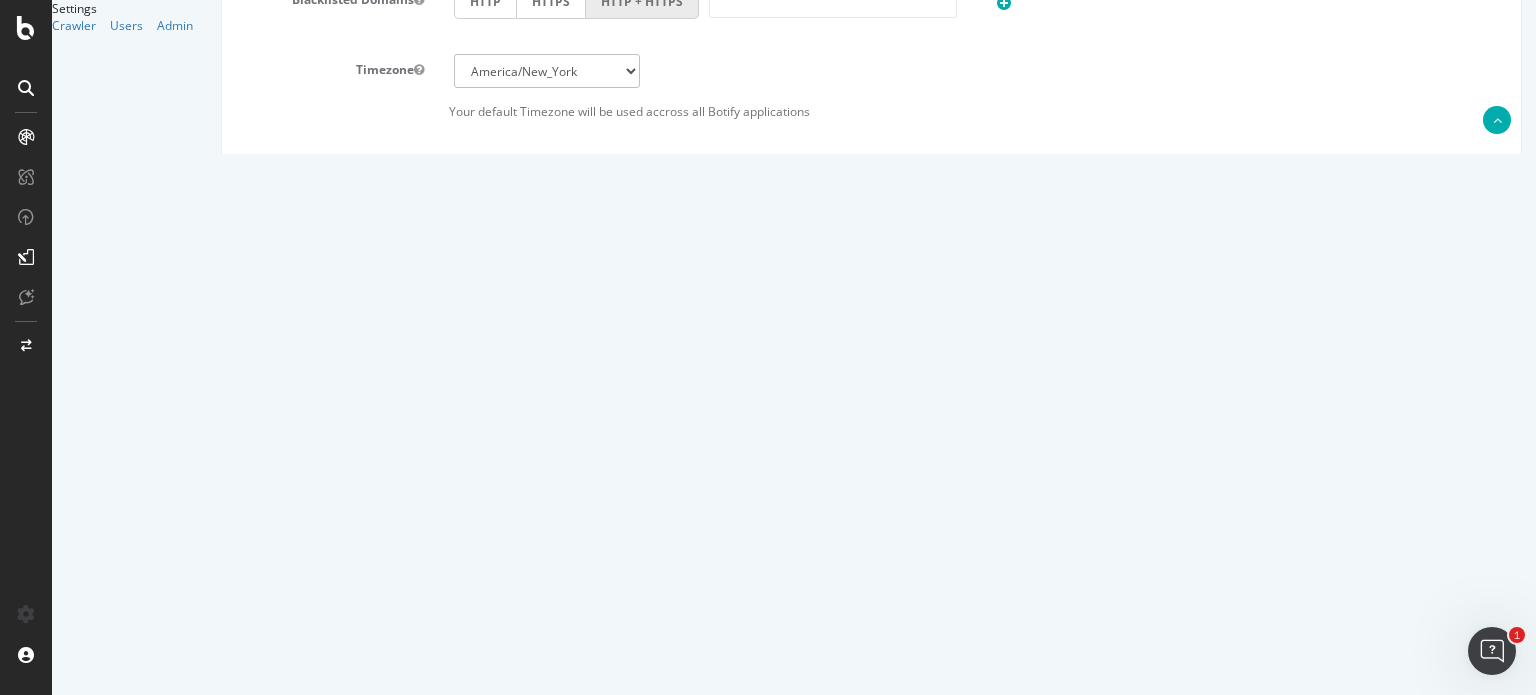 scroll, scrollTop: 990, scrollLeft: 0, axis: vertical 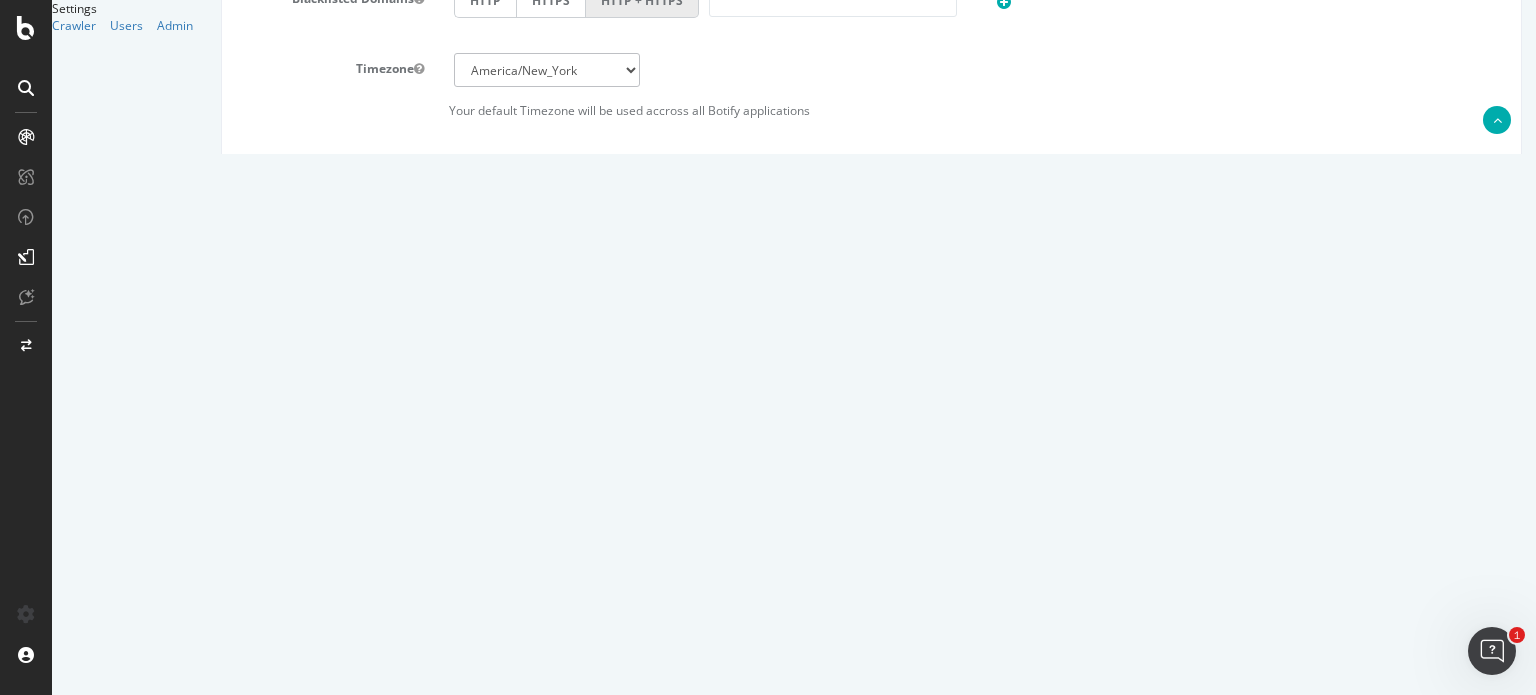 drag, startPoint x: 513, startPoint y: 514, endPoint x: 397, endPoint y: 515, distance: 116.00431 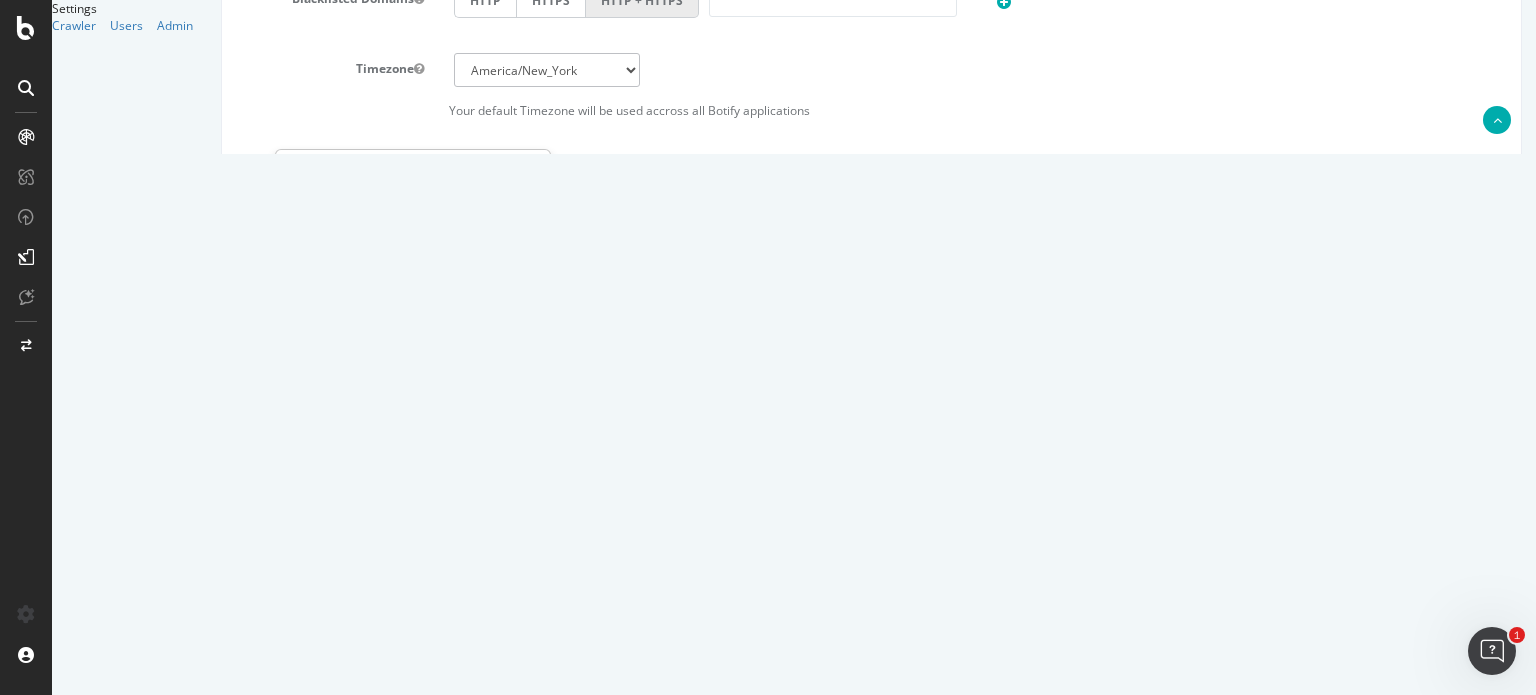 drag, startPoint x: 536, startPoint y: 225, endPoint x: 370, endPoint y: 229, distance: 166.04819 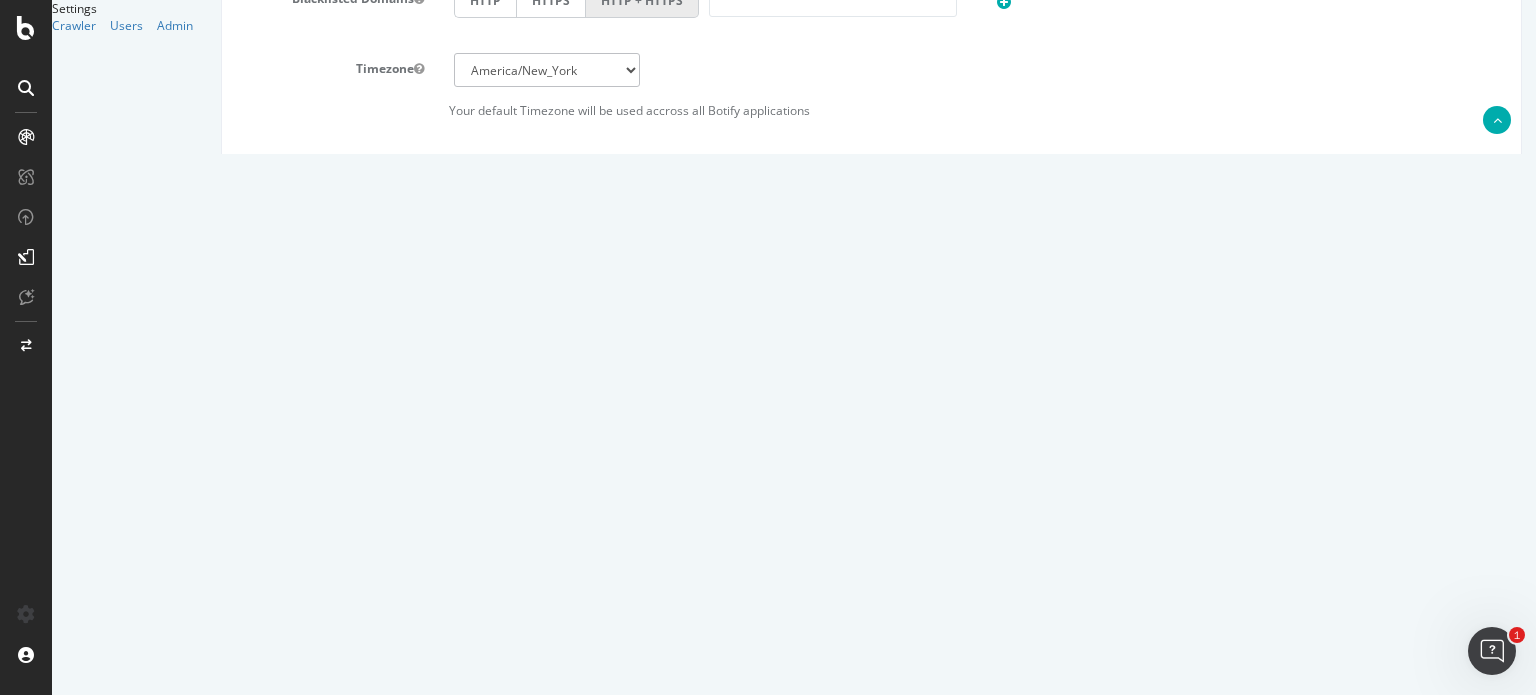 type on "20000" 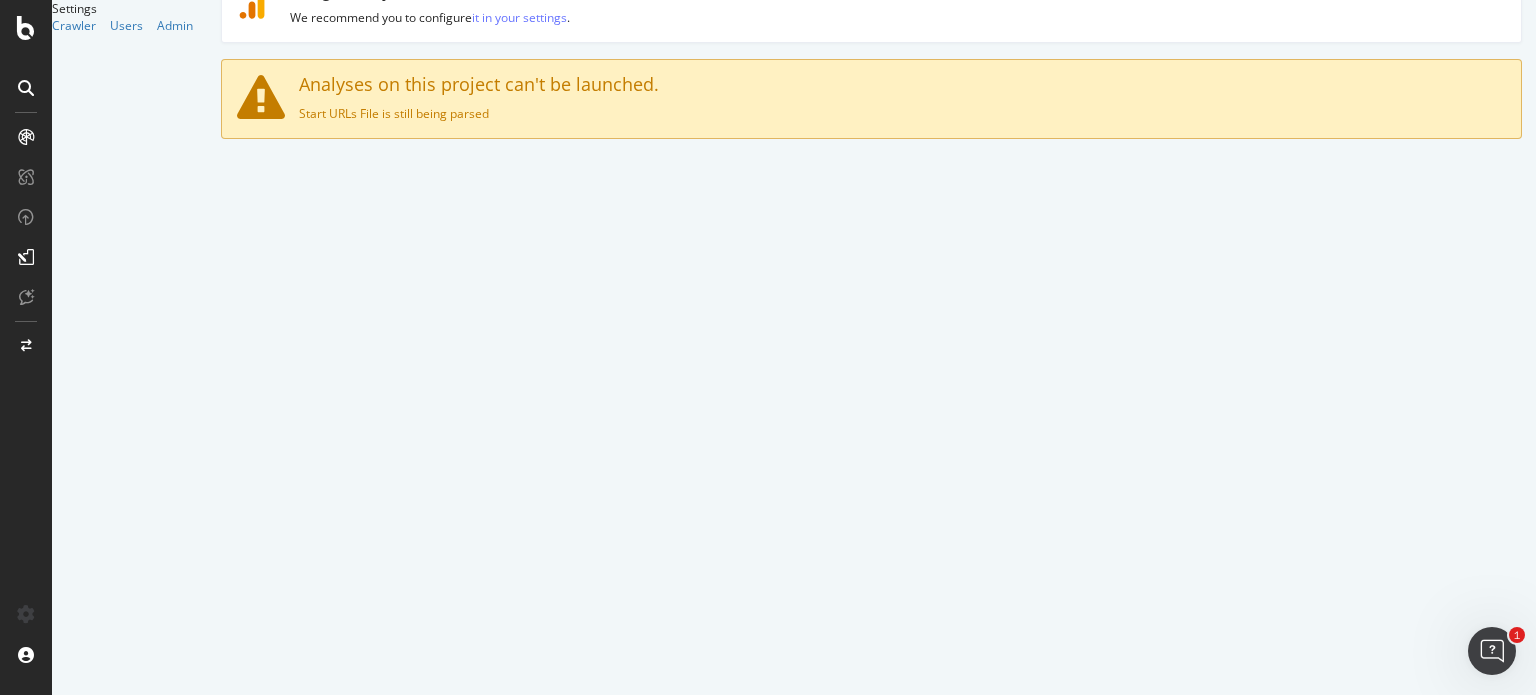 scroll, scrollTop: 52, scrollLeft: 0, axis: vertical 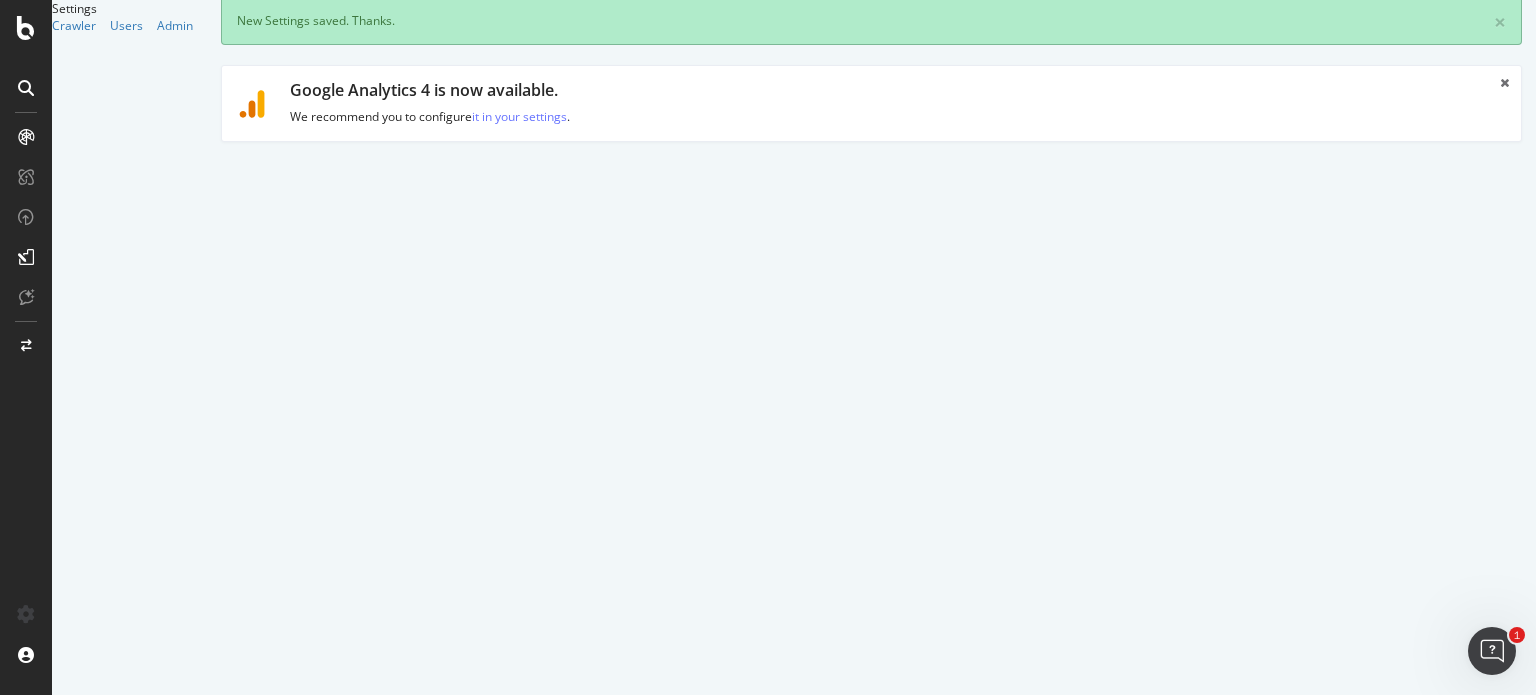 click on "Advanced Settings" at bounding box center (378, 286) 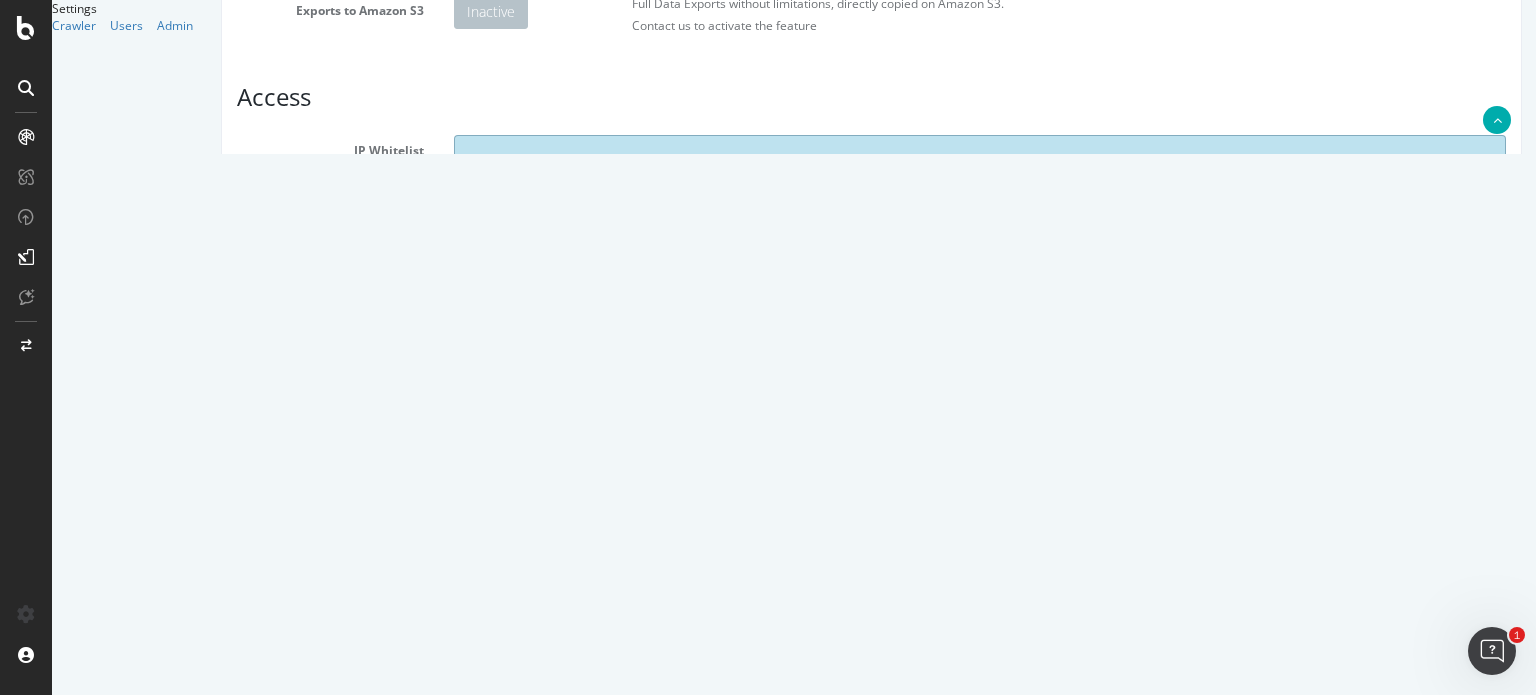 scroll, scrollTop: 700, scrollLeft: 0, axis: vertical 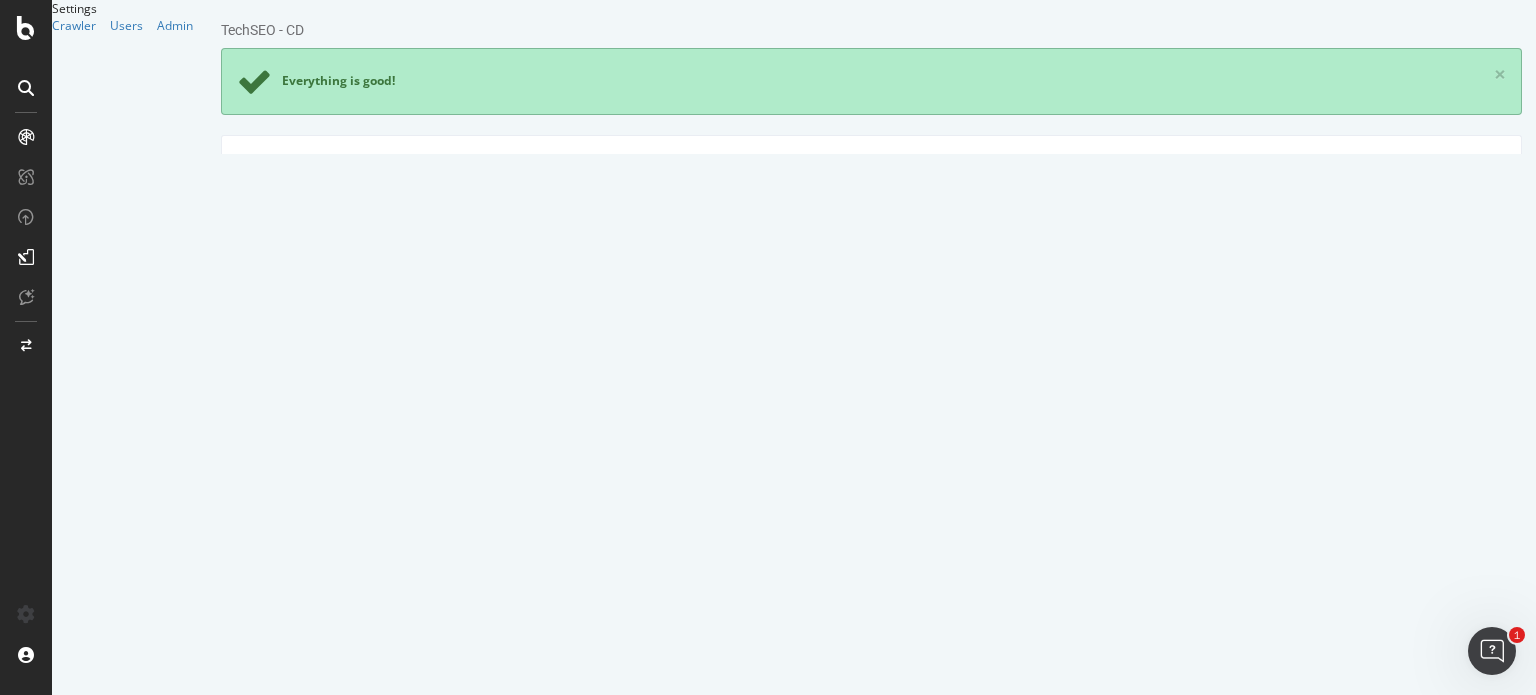 click on "Main" at bounding box center [264, 163] 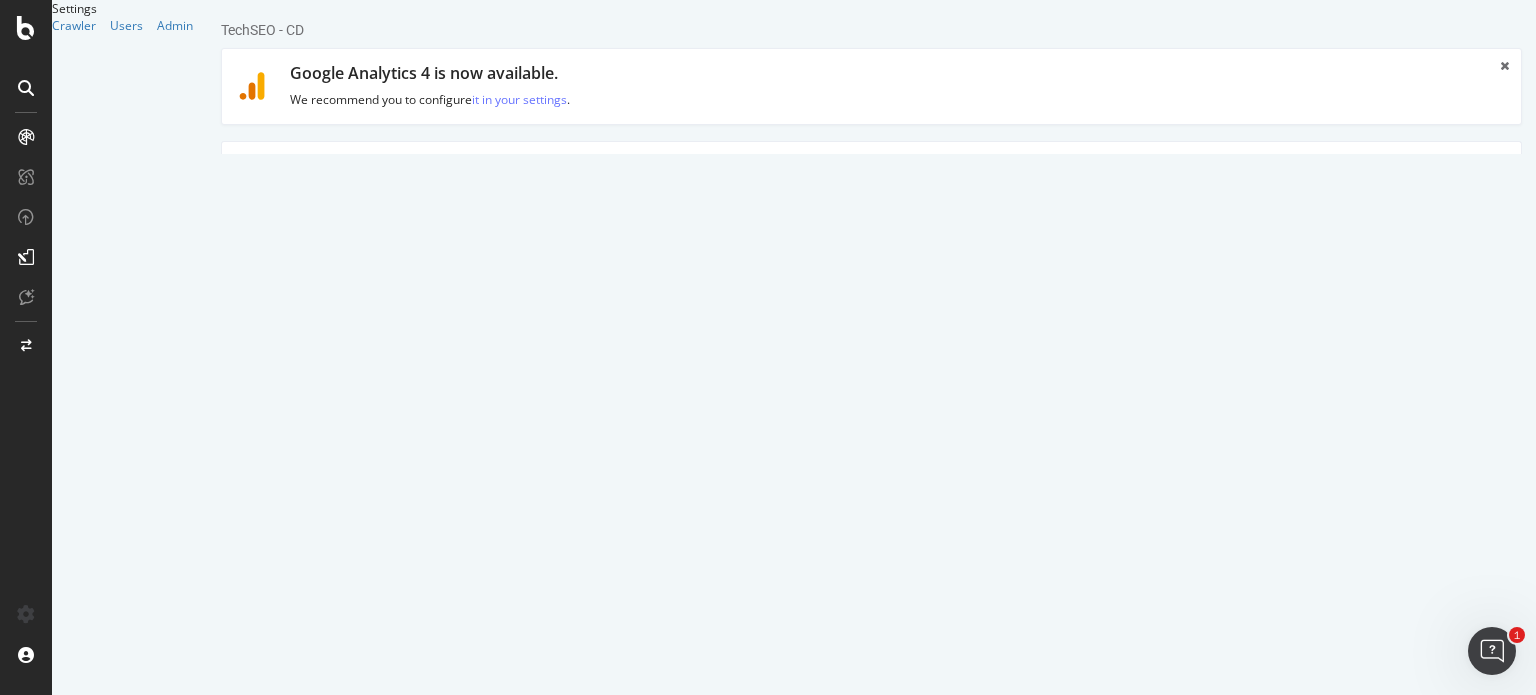 scroll, scrollTop: 0, scrollLeft: 0, axis: both 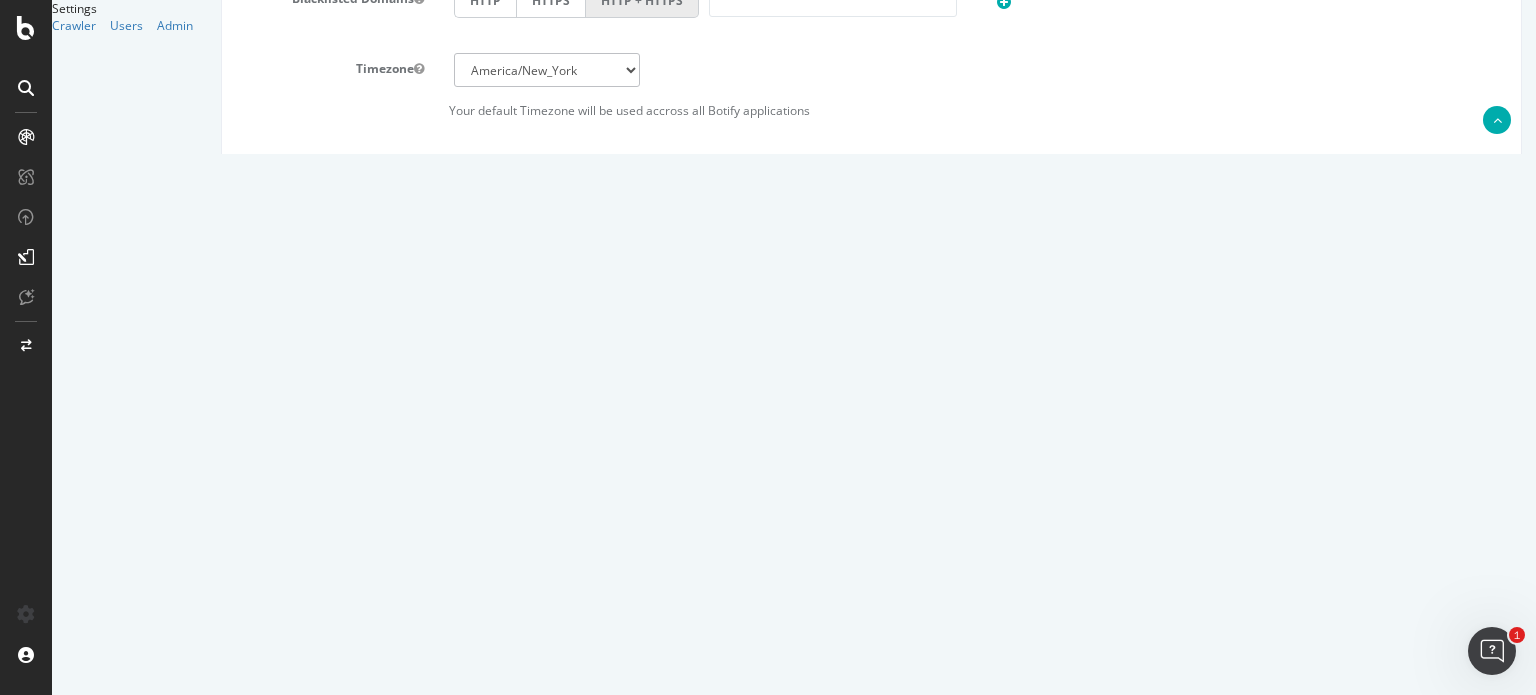 click on "Save" at bounding box center [794, 634] 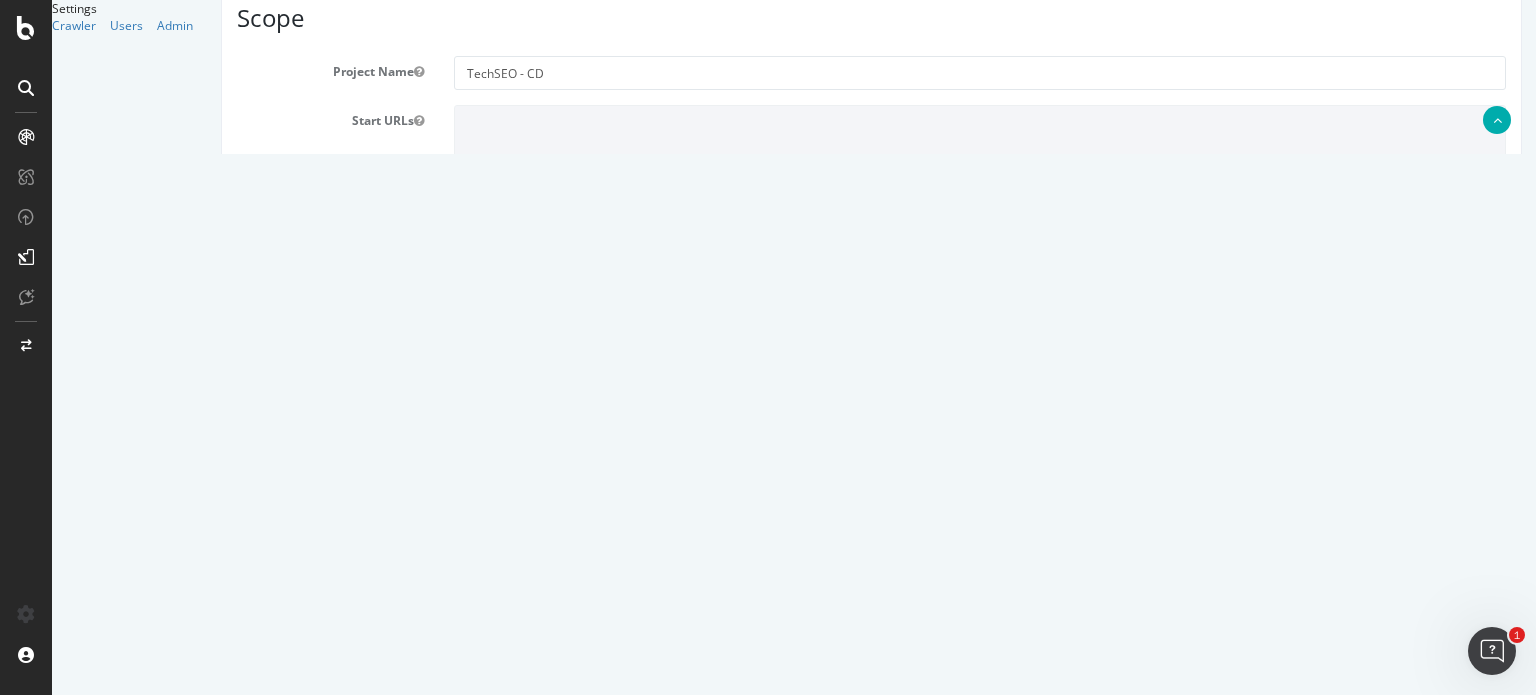 scroll, scrollTop: 1000, scrollLeft: 0, axis: vertical 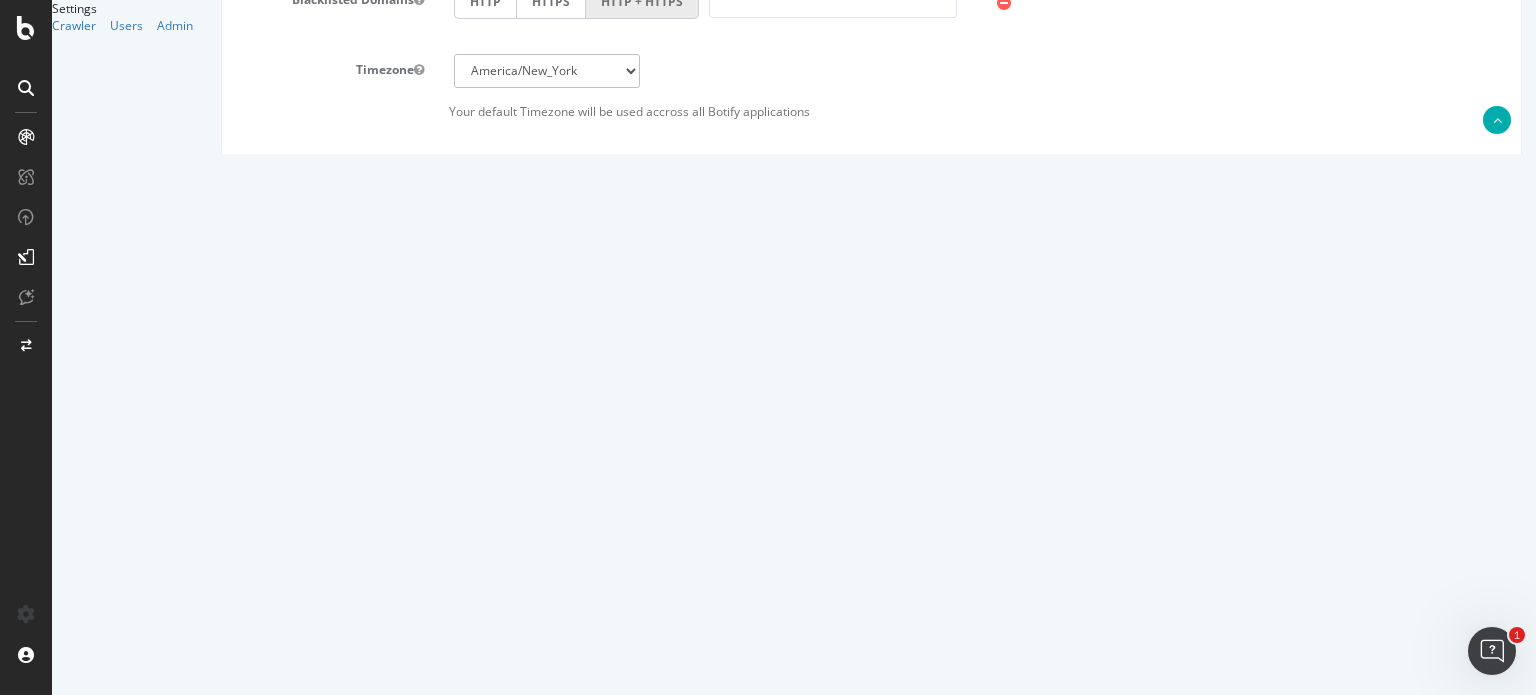 click on "Save" at bounding box center [794, 634] 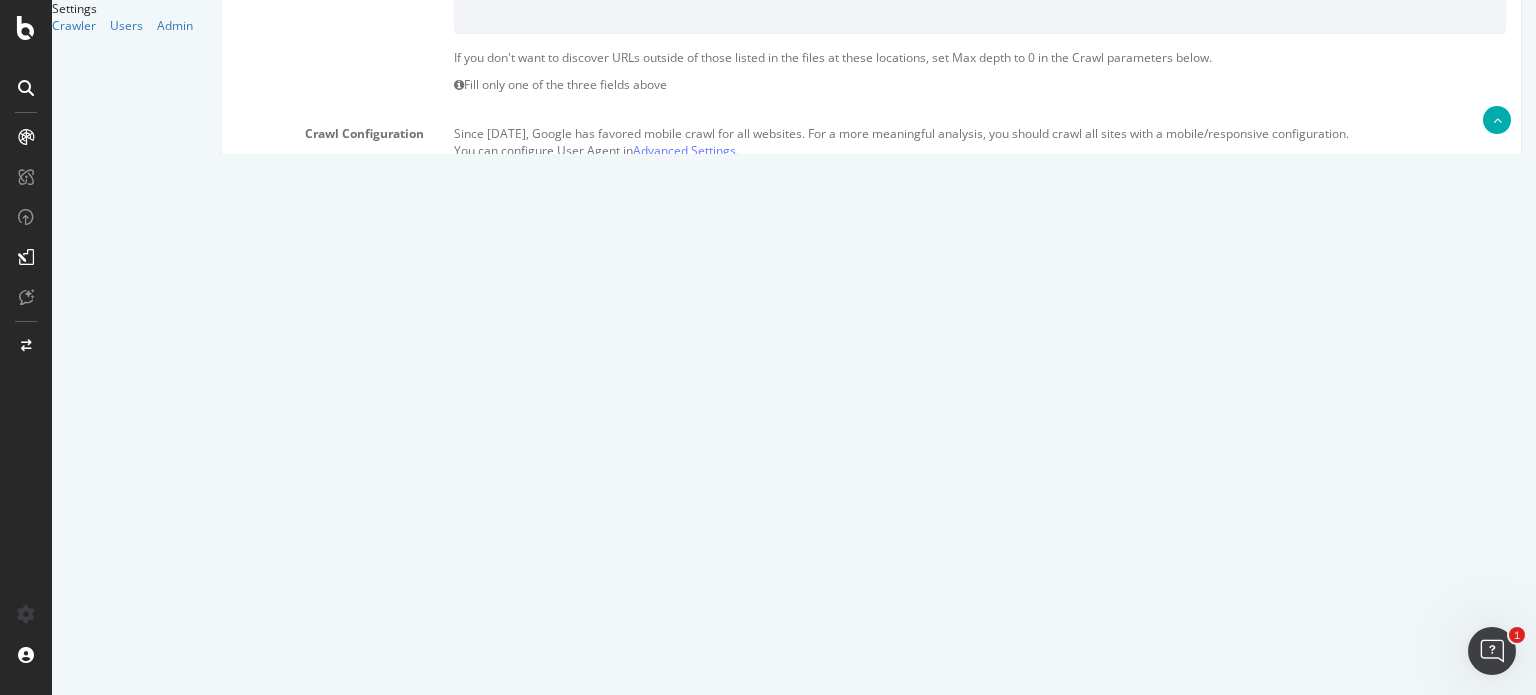 scroll, scrollTop: 1142, scrollLeft: 0, axis: vertical 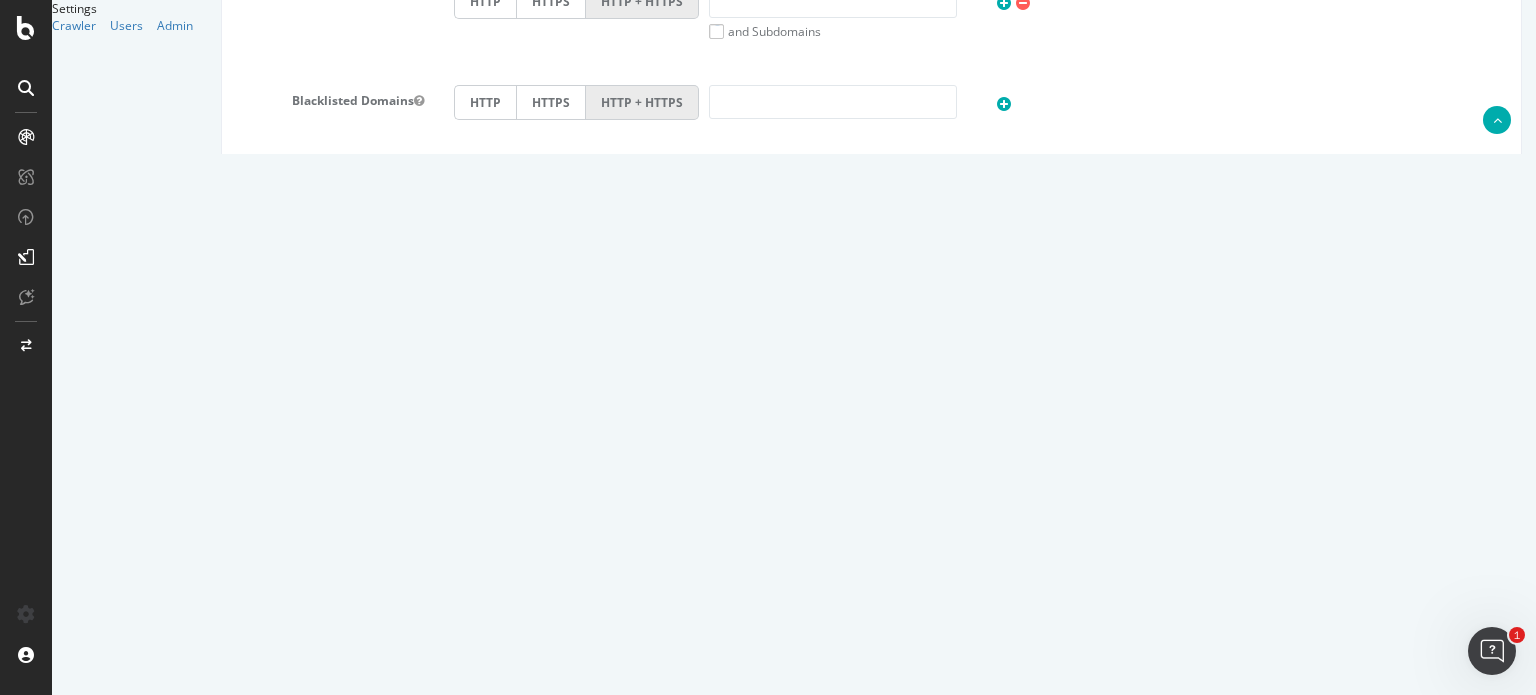 drag, startPoint x: 506, startPoint y: 329, endPoint x: 302, endPoint y: 307, distance: 205.18285 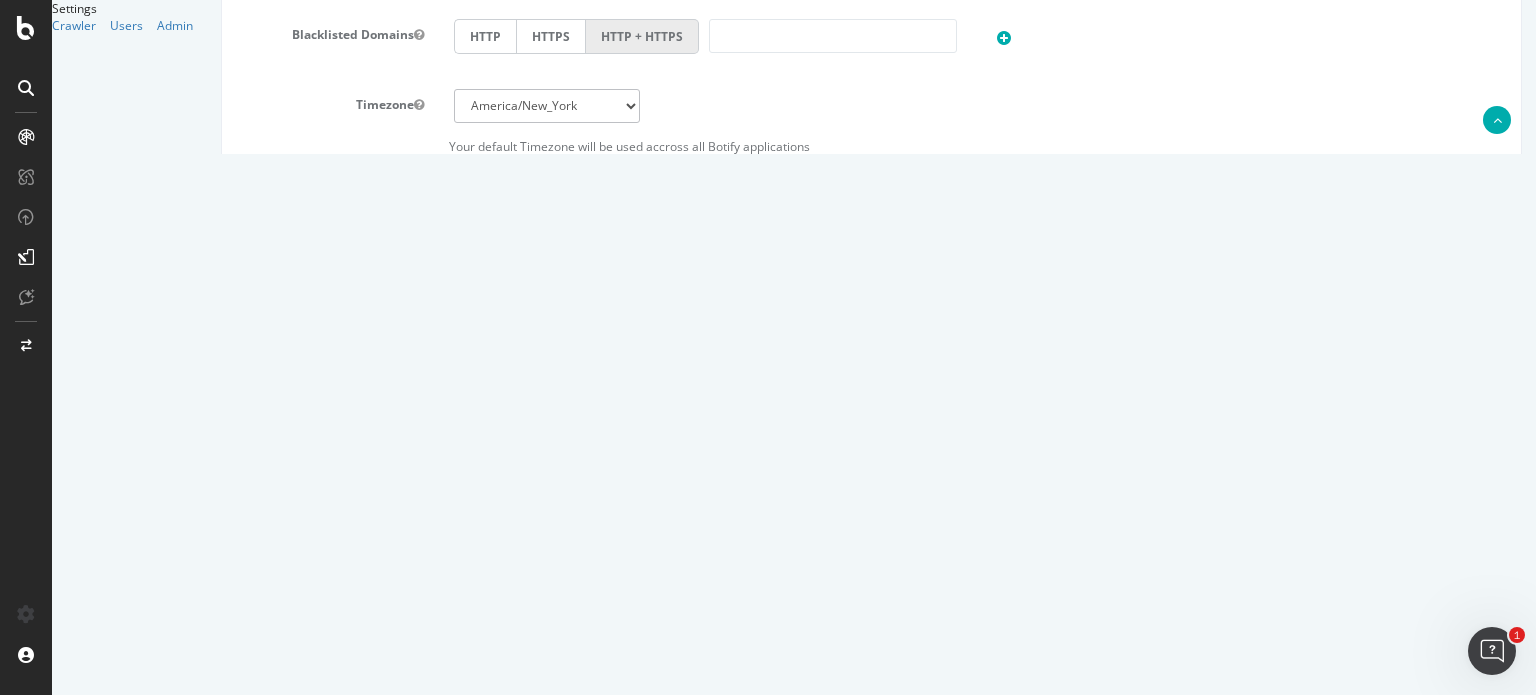 scroll, scrollTop: 1242, scrollLeft: 0, axis: vertical 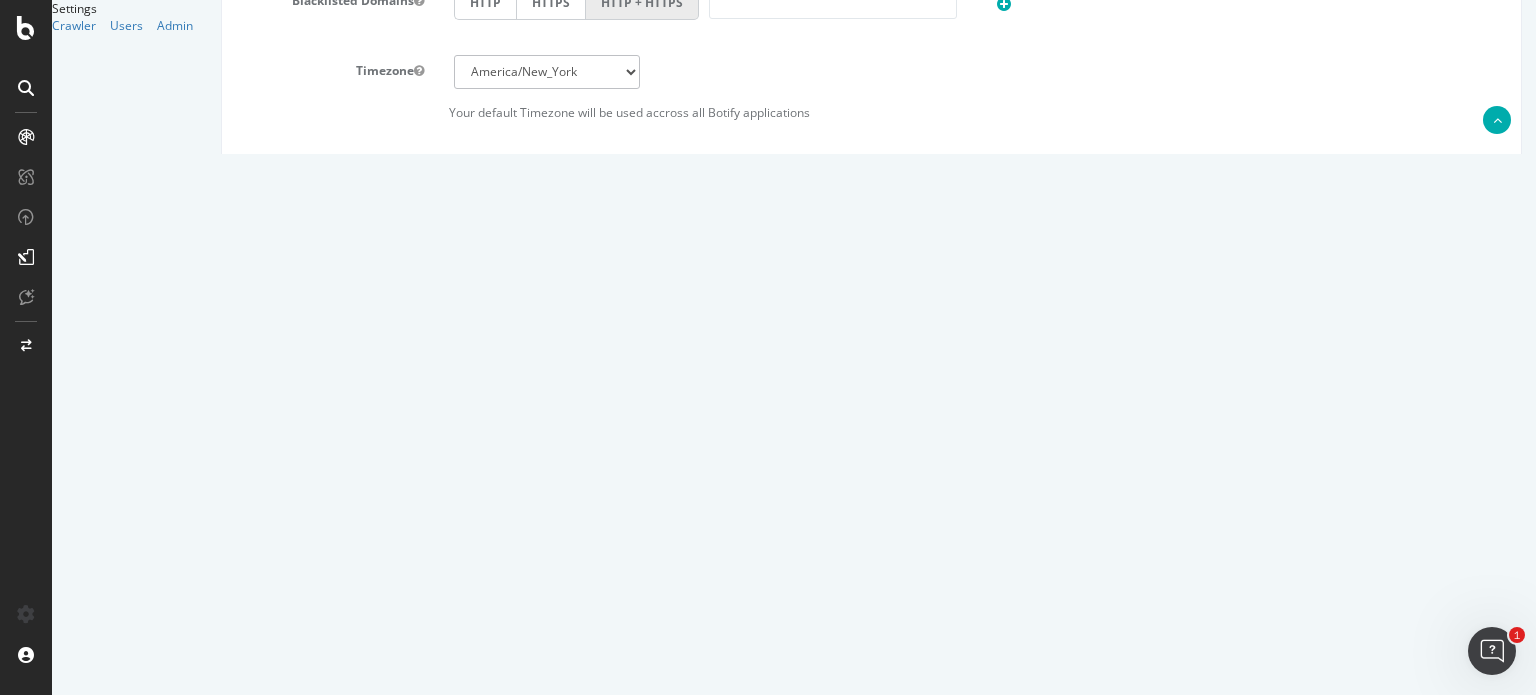 click on "Save & Back to Project" at bounding box center (895, 635) 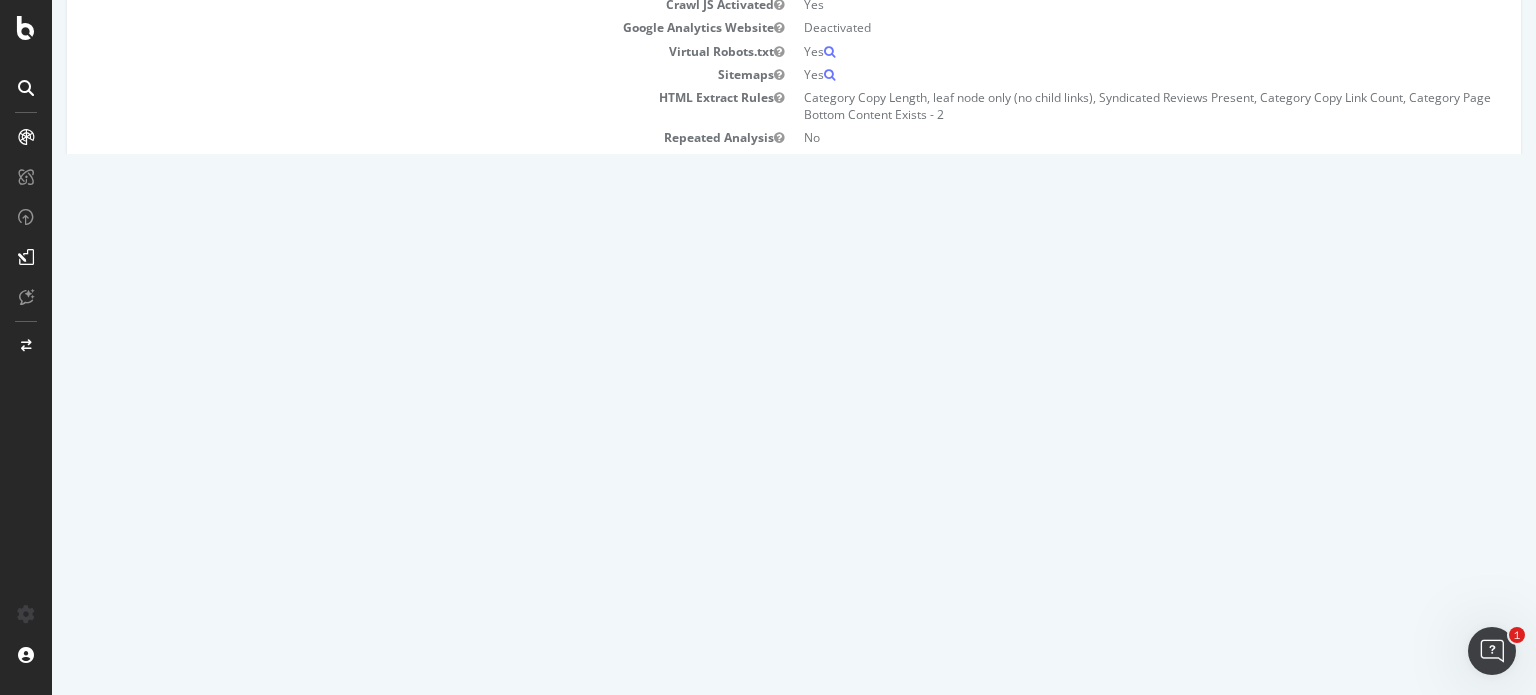 scroll, scrollTop: 400, scrollLeft: 0, axis: vertical 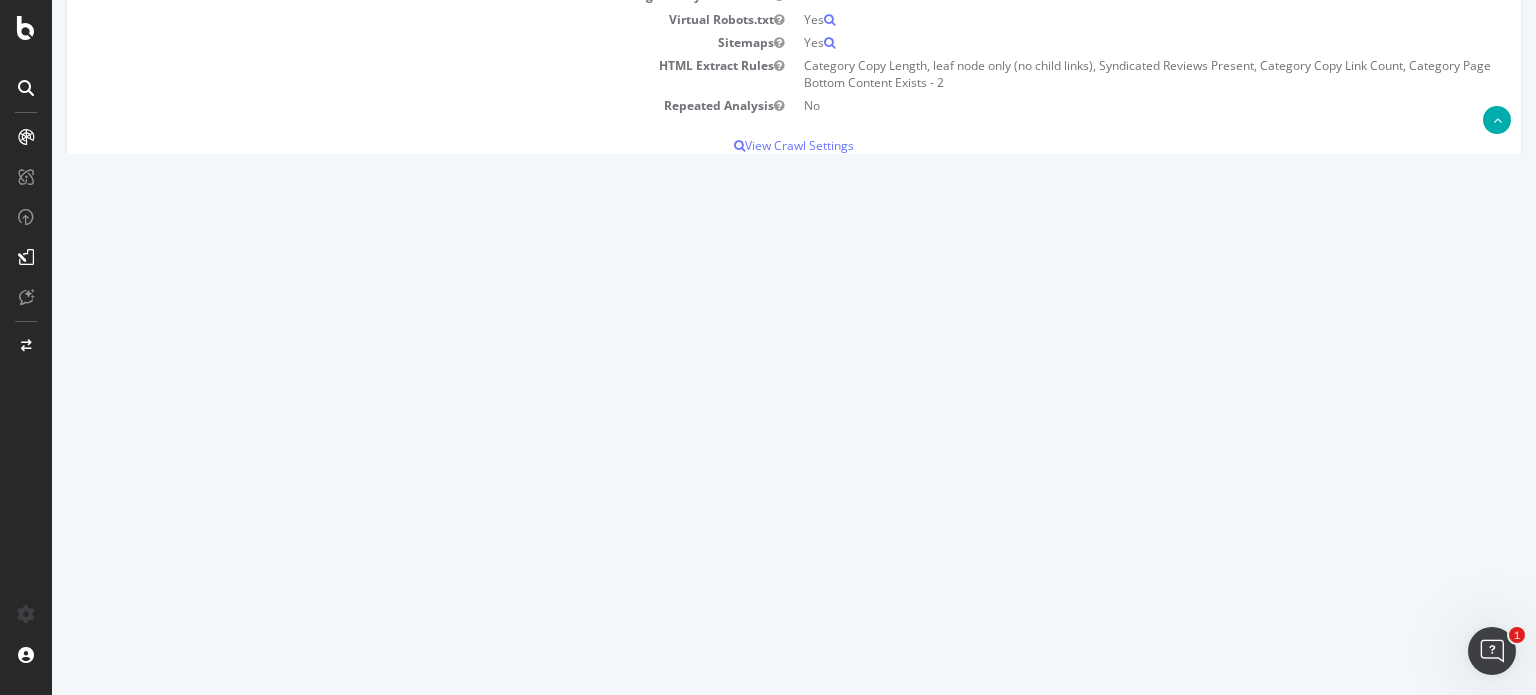 click on "Yes! Start Now" at bounding box center [769, 180] 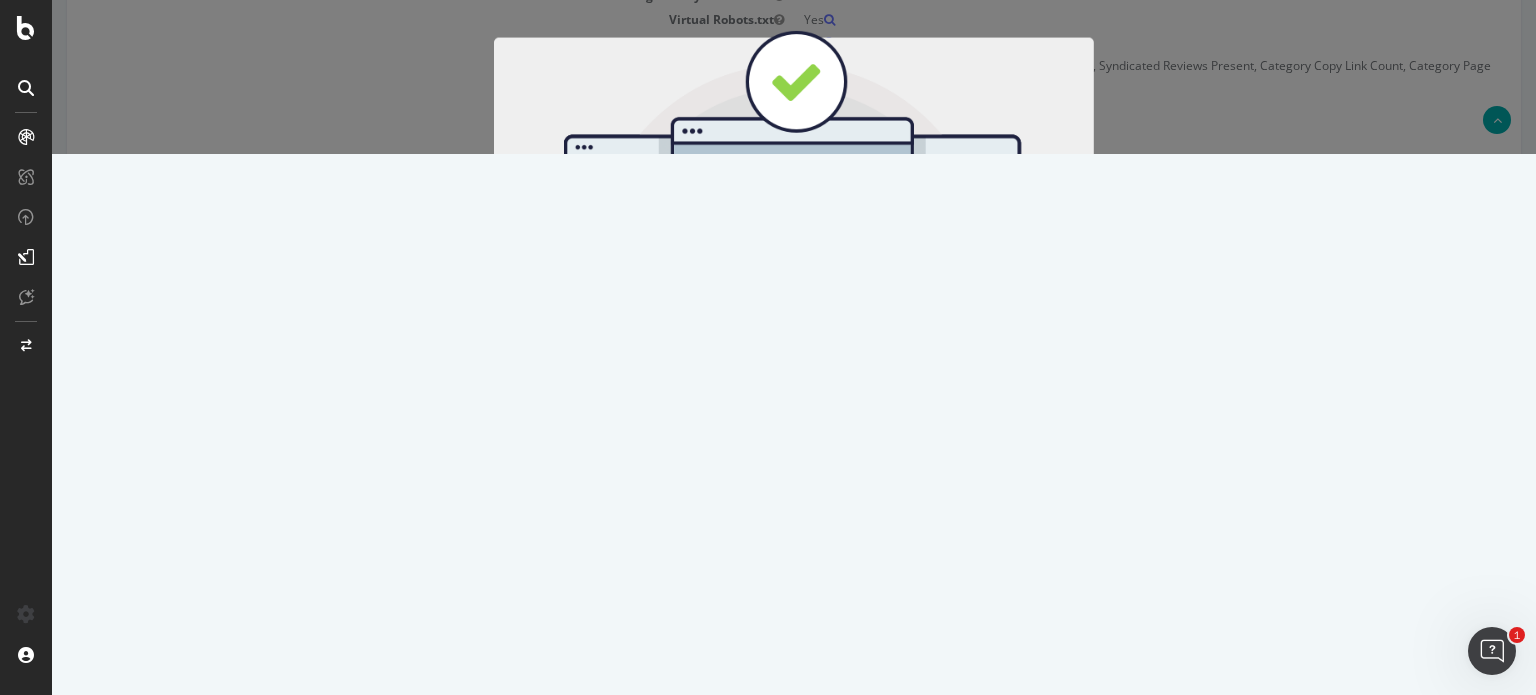 click on "Start Now" at bounding box center [831, 332] 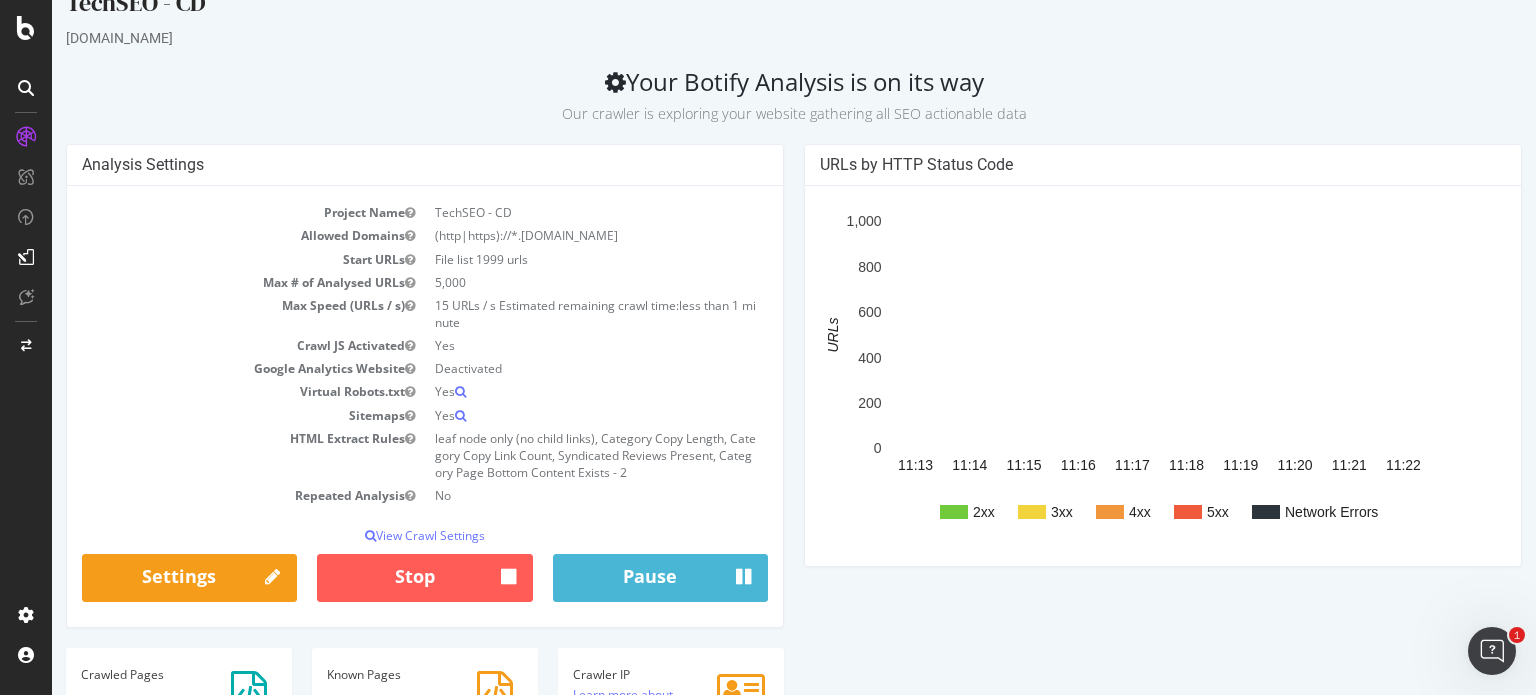 scroll, scrollTop: 0, scrollLeft: 0, axis: both 